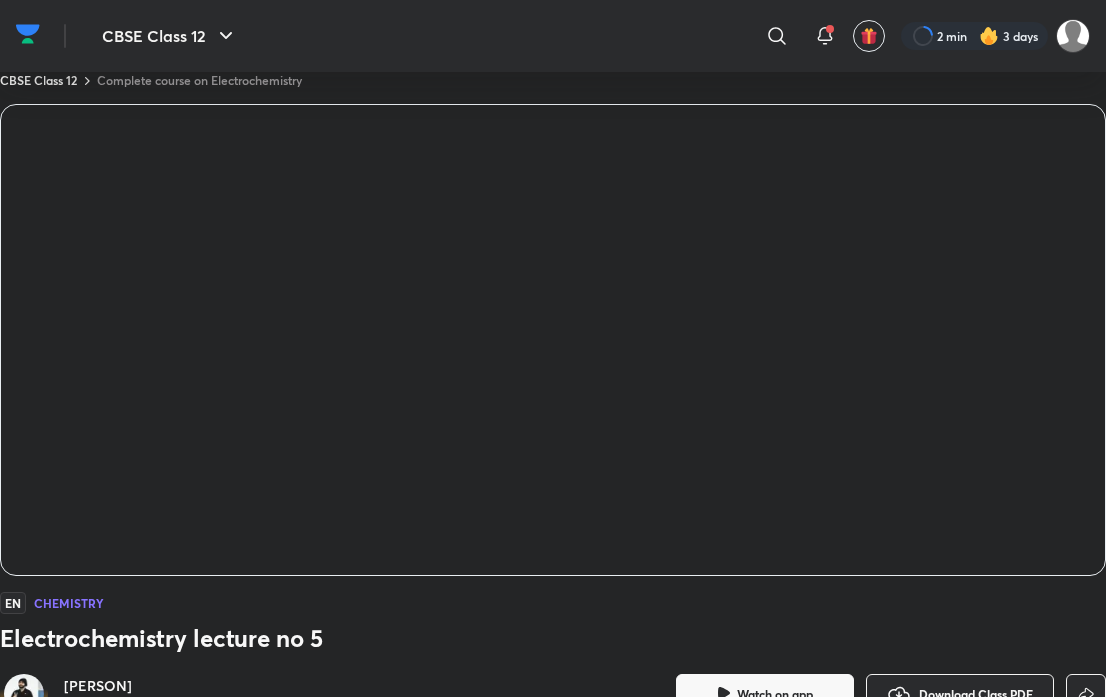scroll, scrollTop: 0, scrollLeft: 0, axis: both 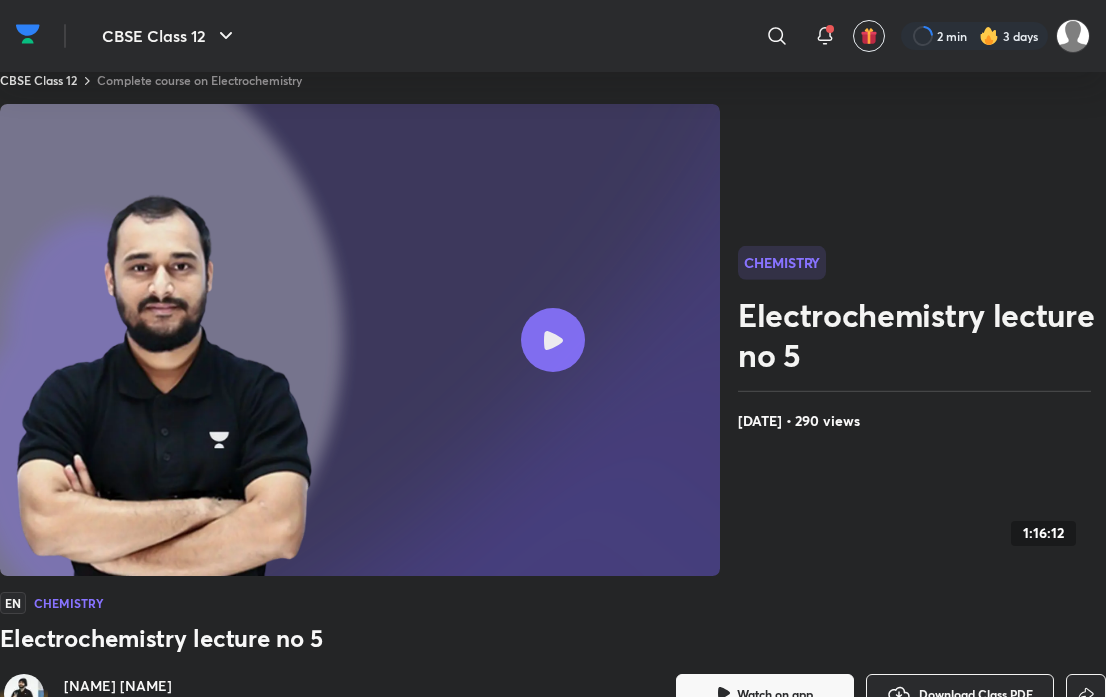 click at bounding box center [28, 36] 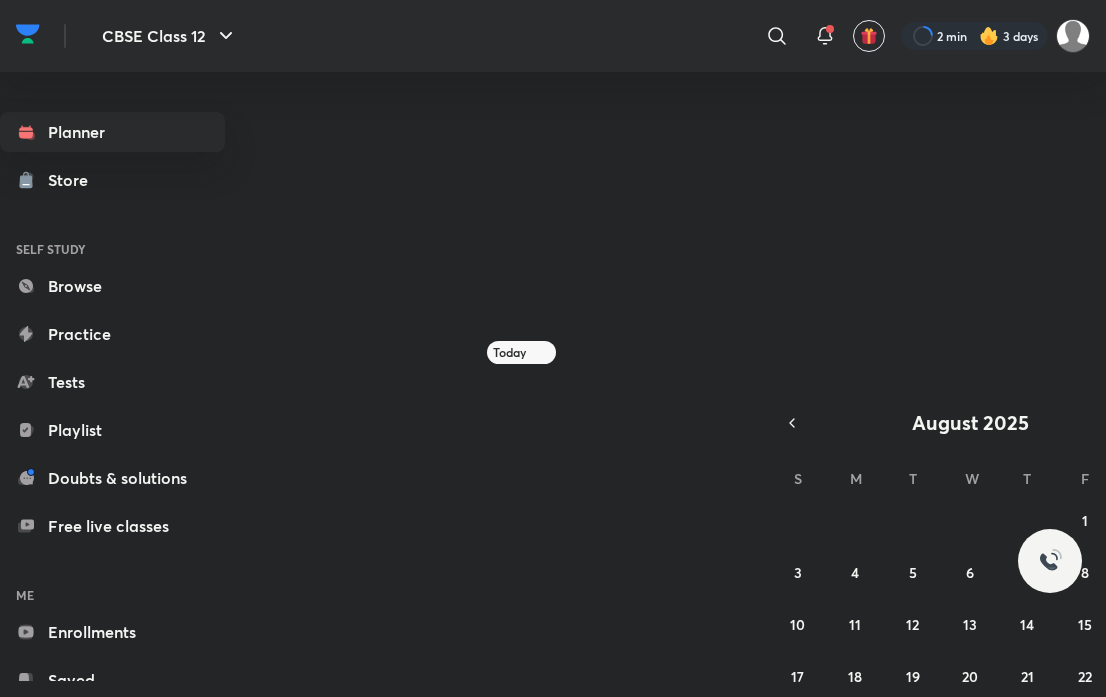 scroll, scrollTop: 0, scrollLeft: 0, axis: both 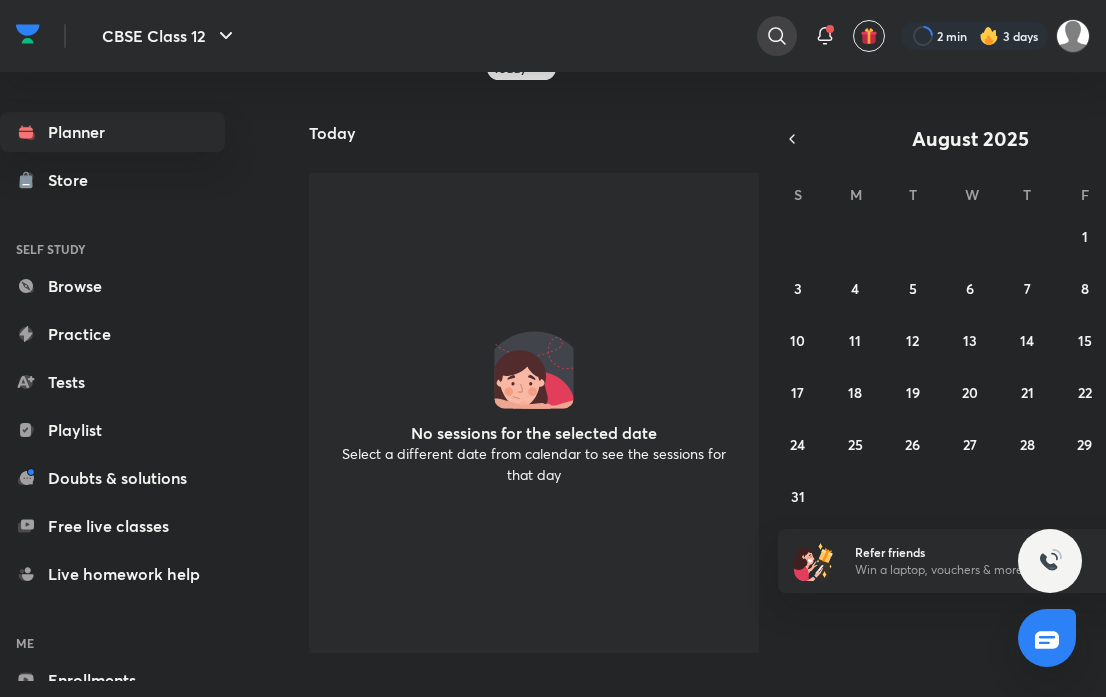 click 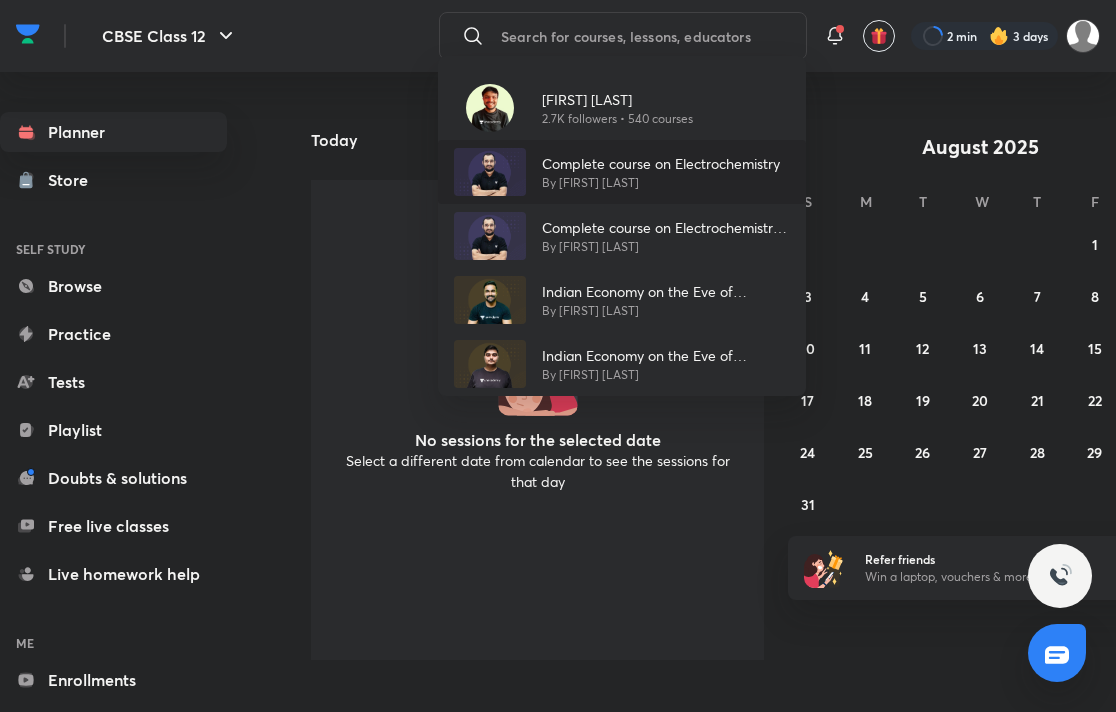 click on "Complete course on Electrochemistry" at bounding box center (661, 163) 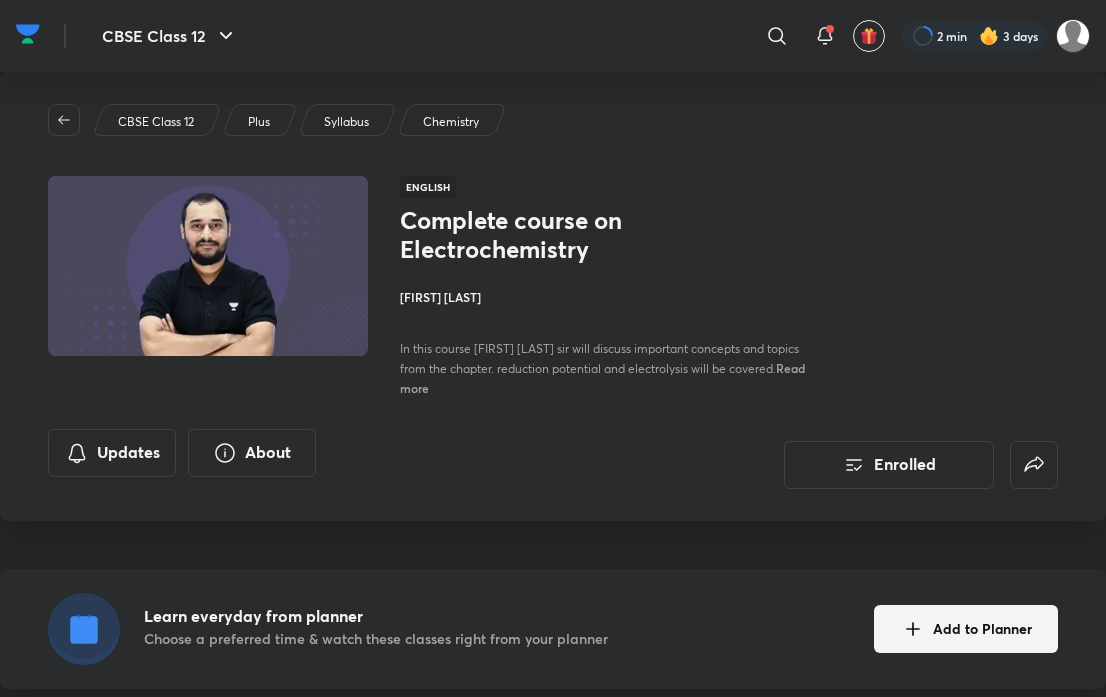 click on "CBSE Class 12 Plus Syllabus Chemistry English Complete course on Electrochemistry Akash Rahangdale In this course Akash Rahangdale sir will discuss important concepts and topics from the chapter. reduction potential and electrolysis will be covered.  Read more Updates About Enrolled" at bounding box center (553, 296) 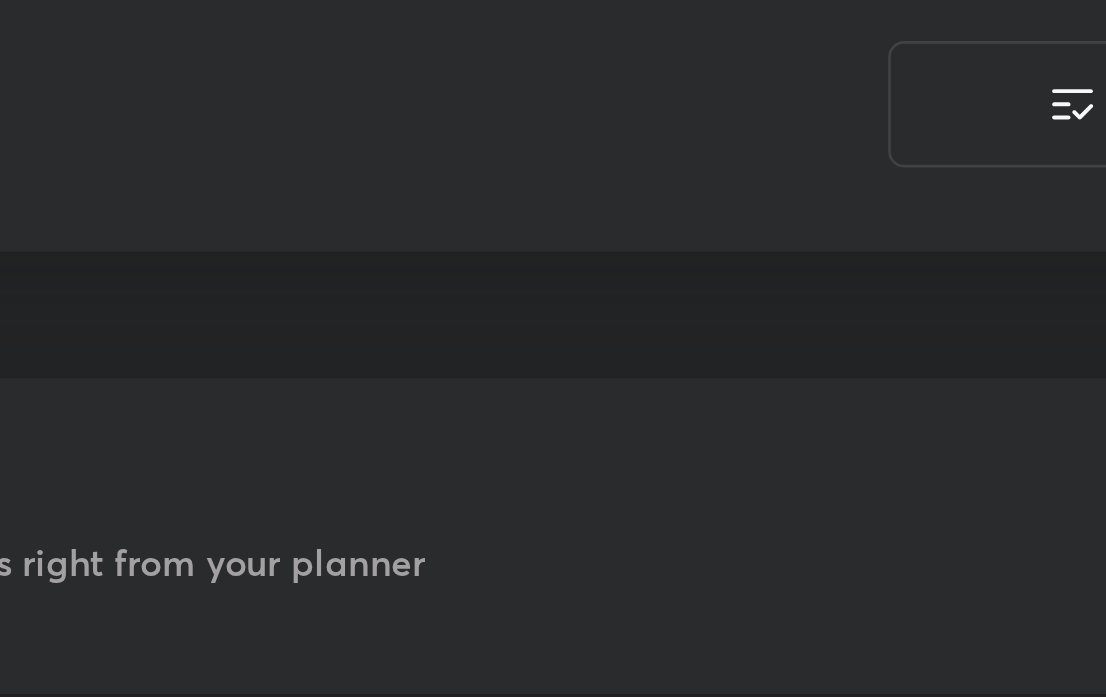 click on "CBSE Class 12 Plus Syllabus Chemistry English Complete course on Electrochemistry Akash Rahangdale In this course Akash Rahangdale sir will discuss important concepts and topics from the chapter. reduction potential and electrolysis will be covered.  Read more Updates About Enrolled" at bounding box center [553, 296] 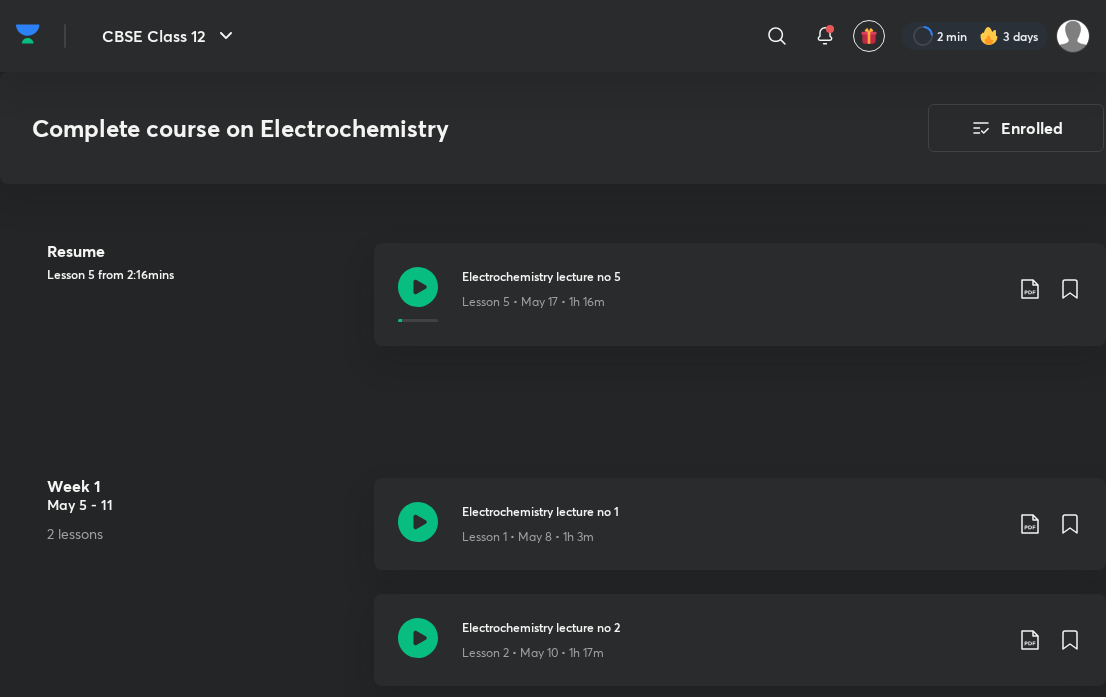 scroll, scrollTop: 863, scrollLeft: 0, axis: vertical 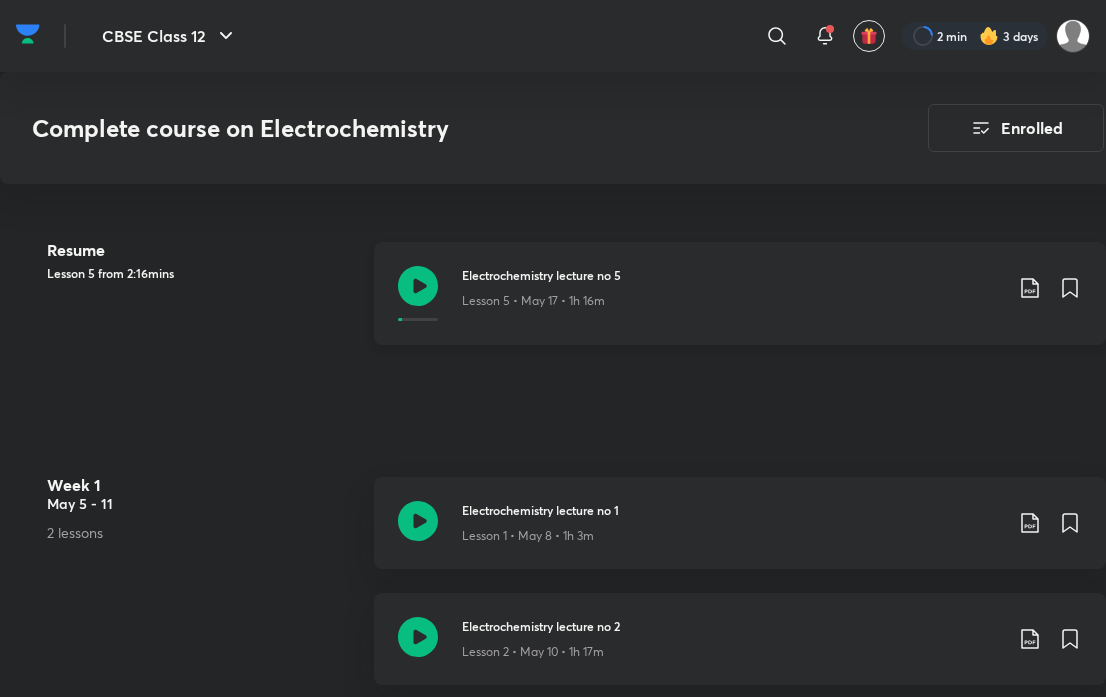 click 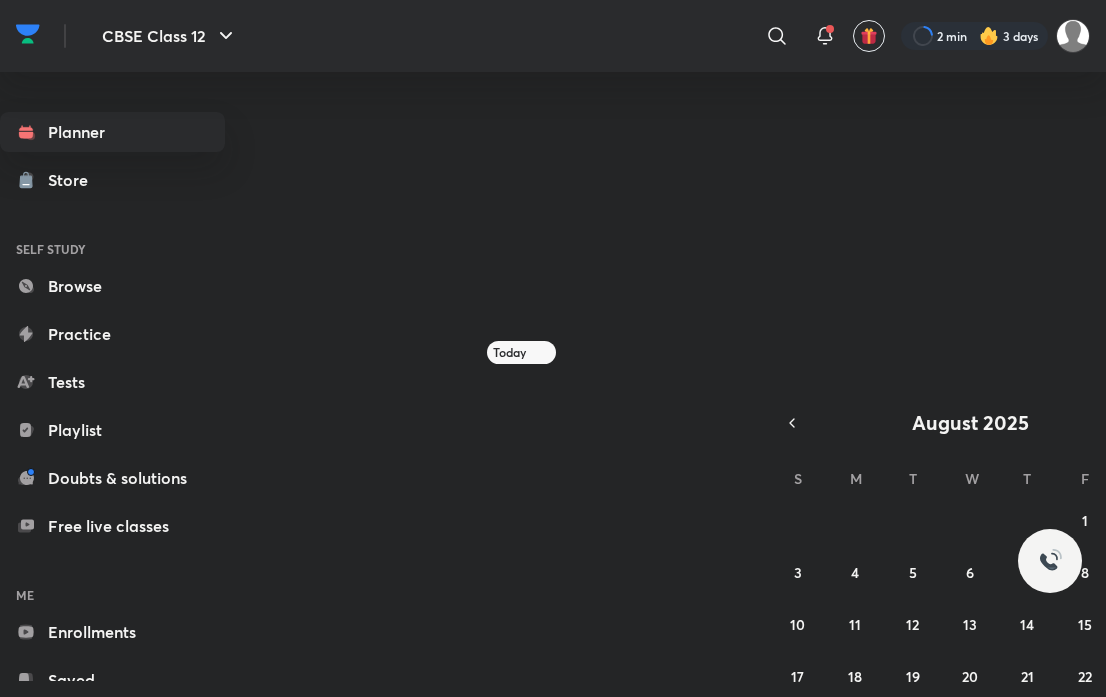 scroll, scrollTop: 0, scrollLeft: 0, axis: both 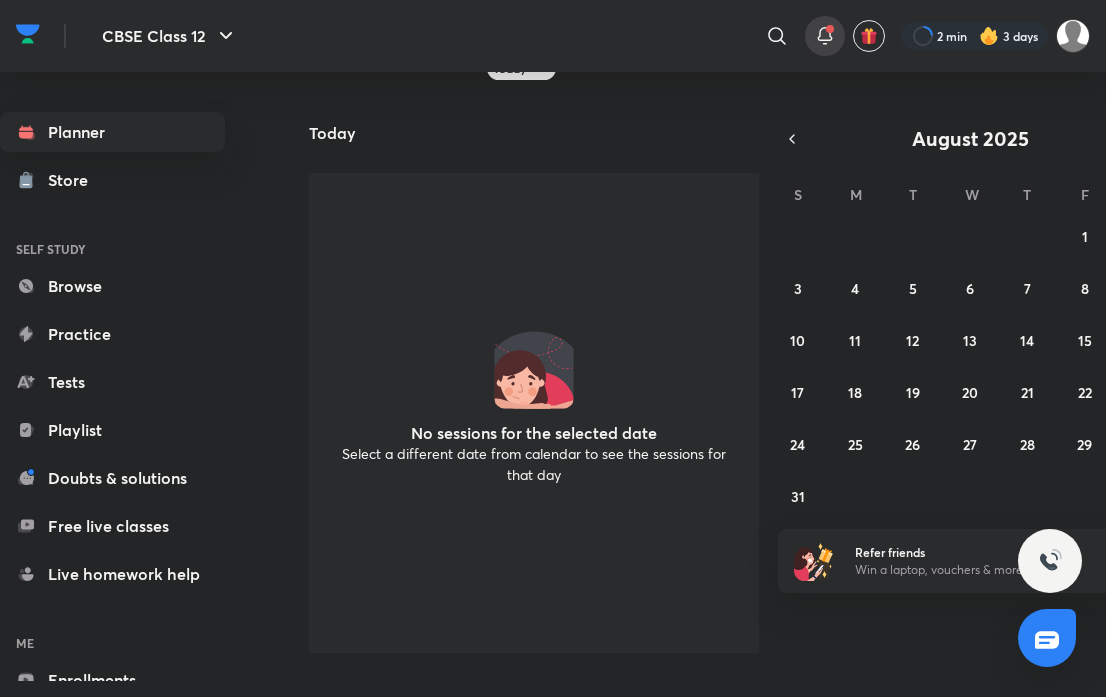 click at bounding box center (825, 36) 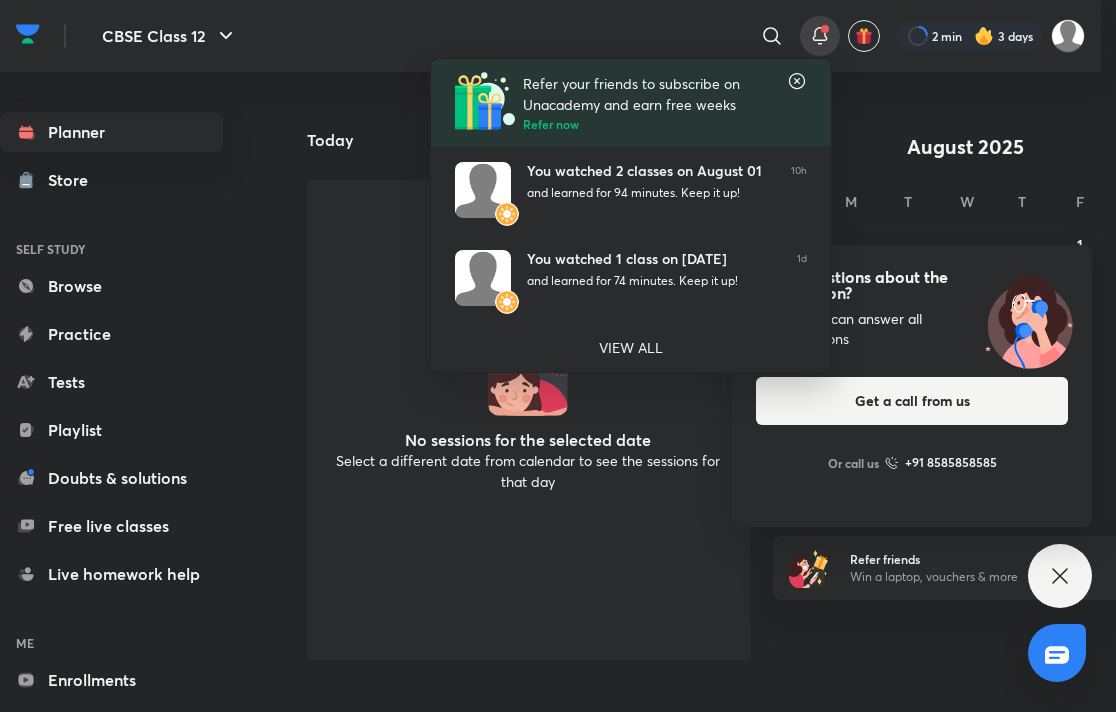 click 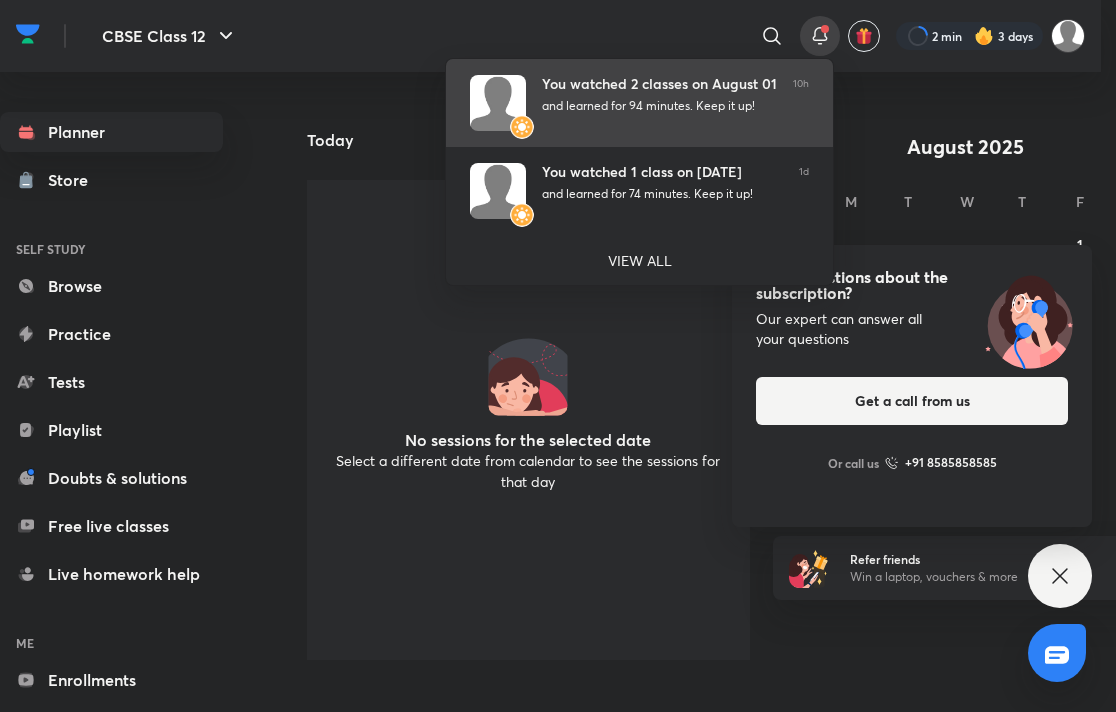 click on "You watched 2 classes on [DATE] and learned for 94 minutes. Keep it up! 10h" at bounding box center [639, 103] 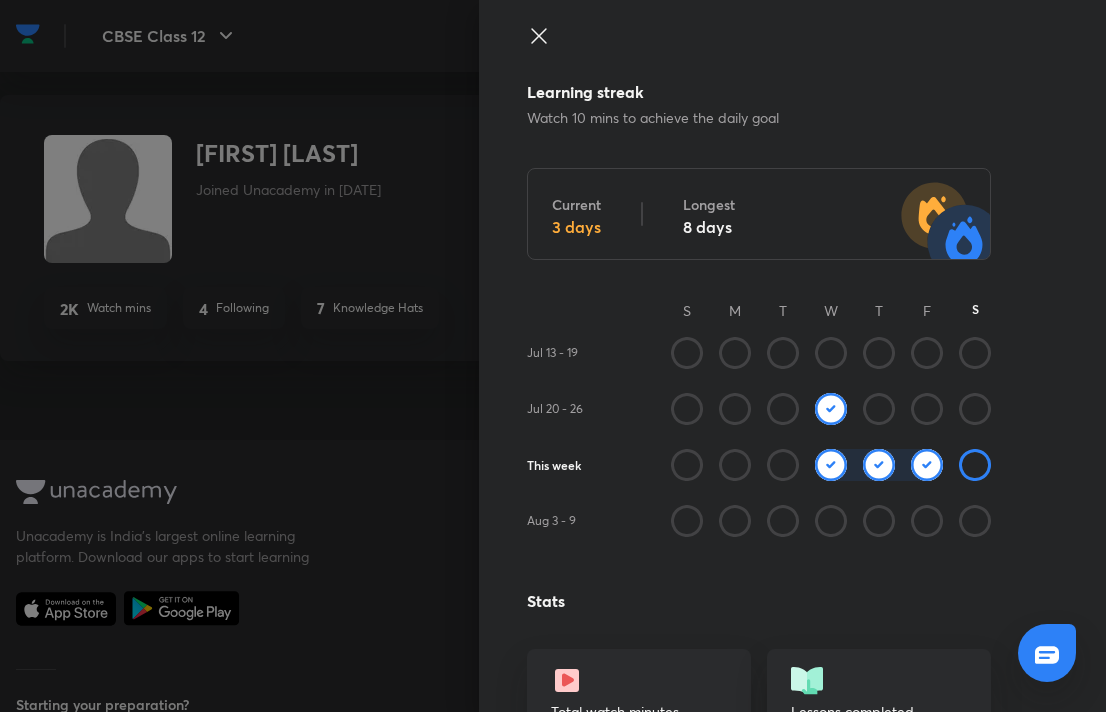 click at bounding box center (759, 54) 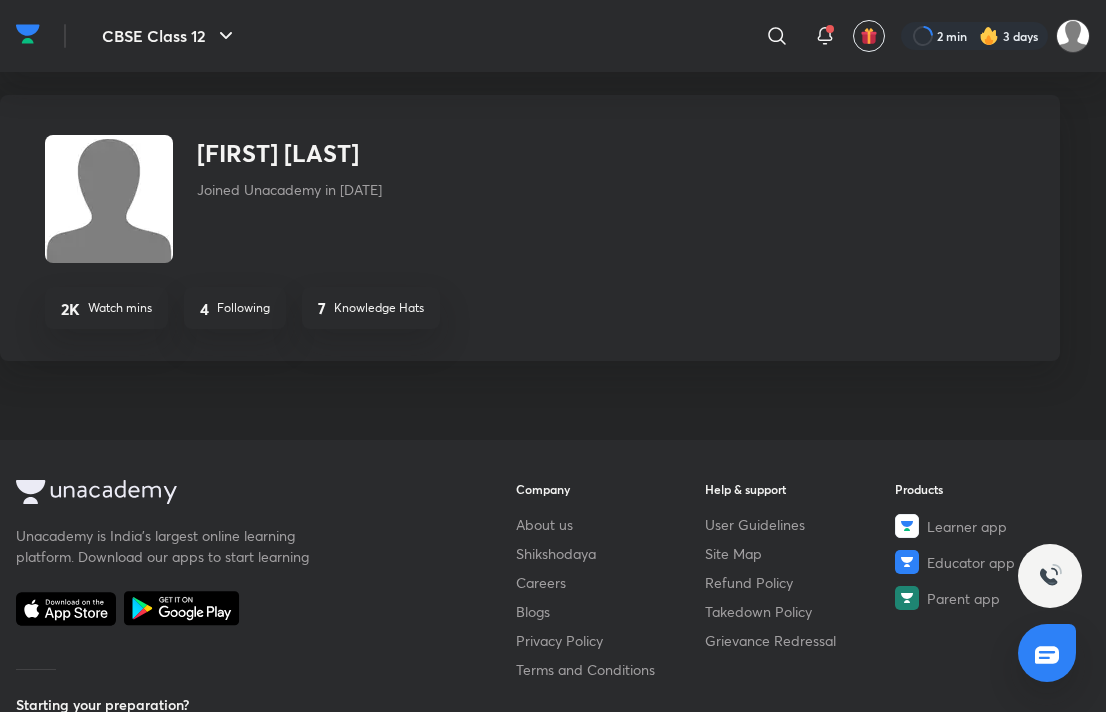 click on "4 Following" at bounding box center (235, 308) 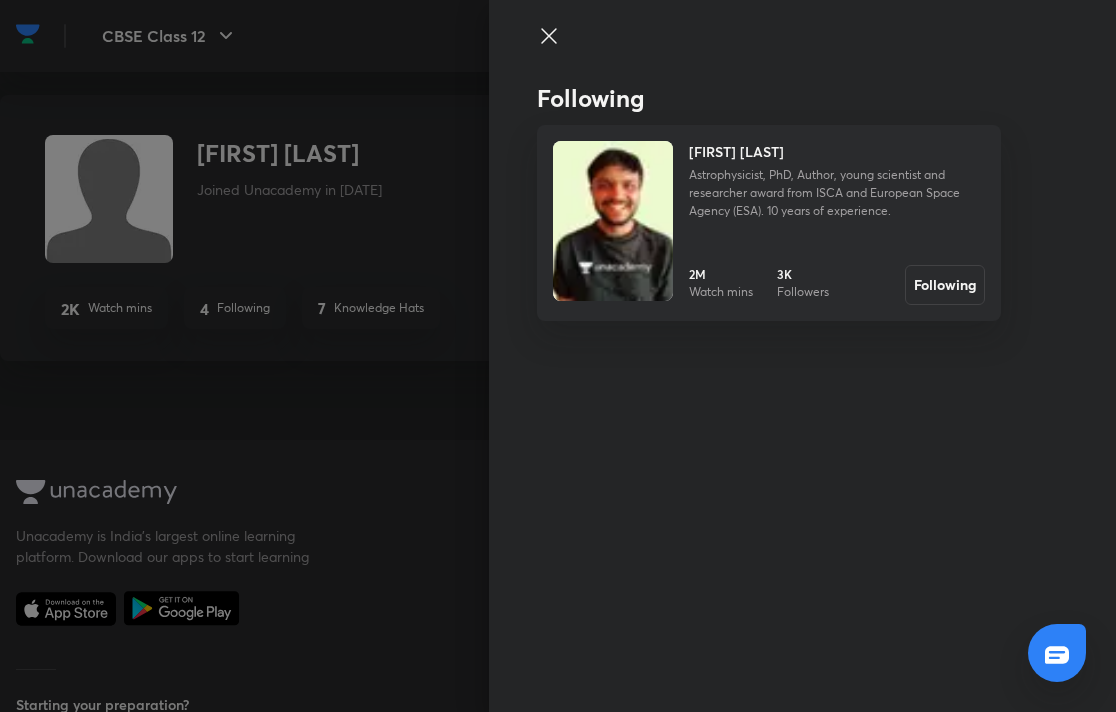 click at bounding box center [558, 356] 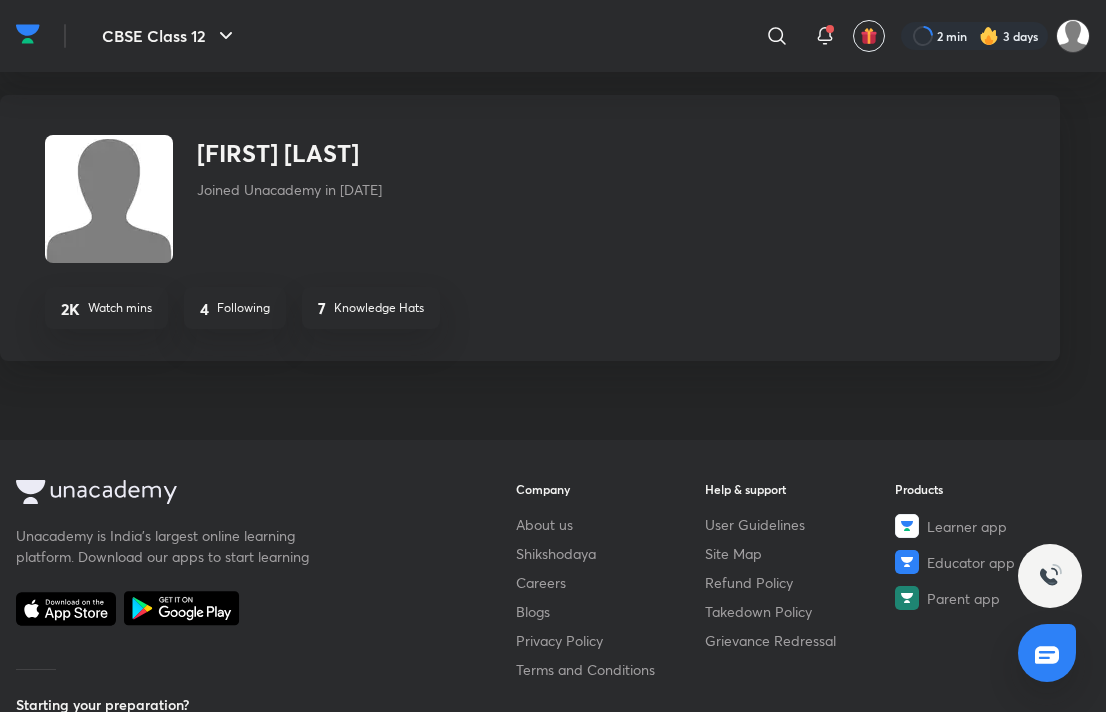 click on "​" at bounding box center [613, 36] 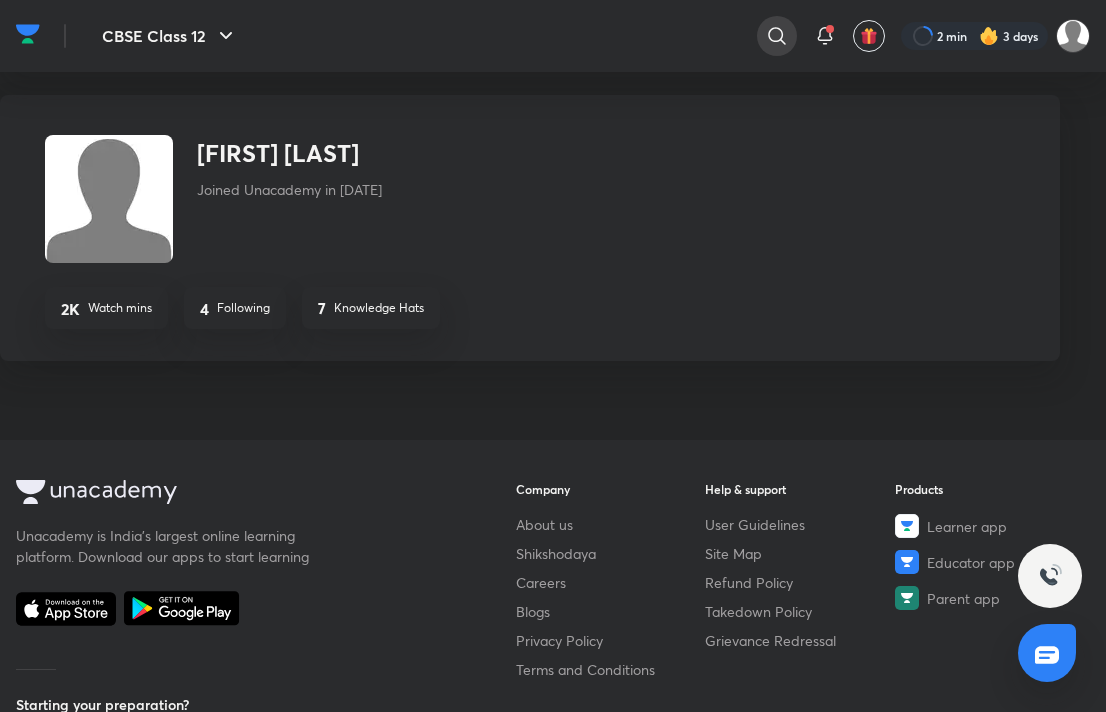 click 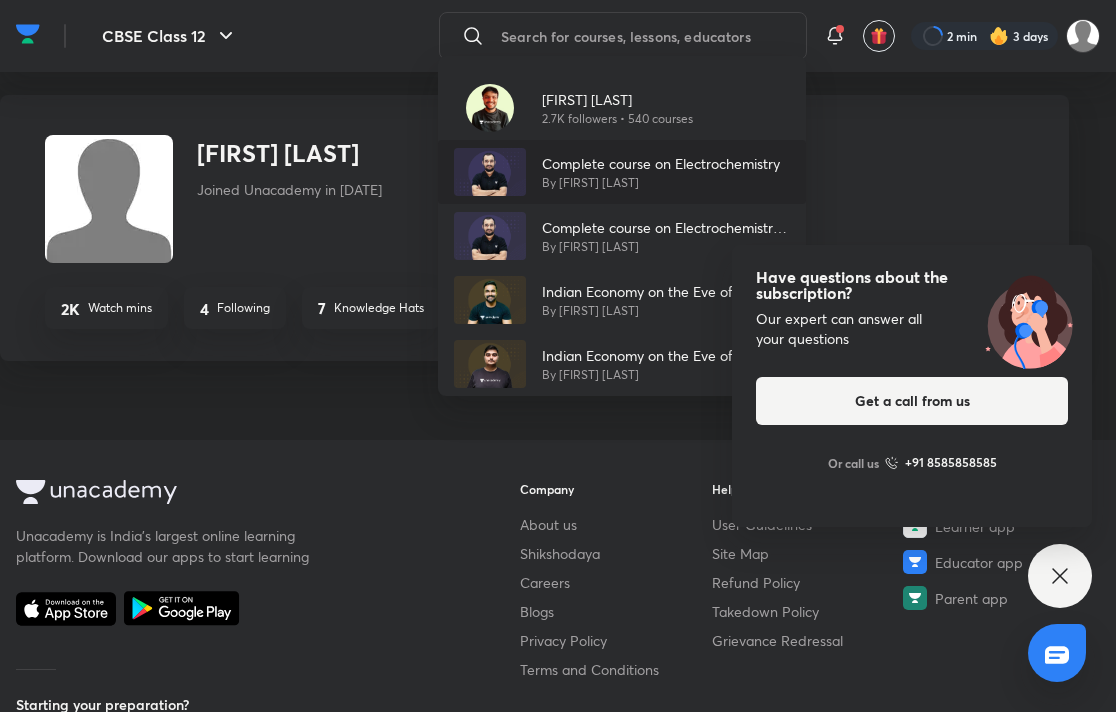 click on "Complete course on Electrochemistry By [FIRST] [LAST]" at bounding box center (622, 172) 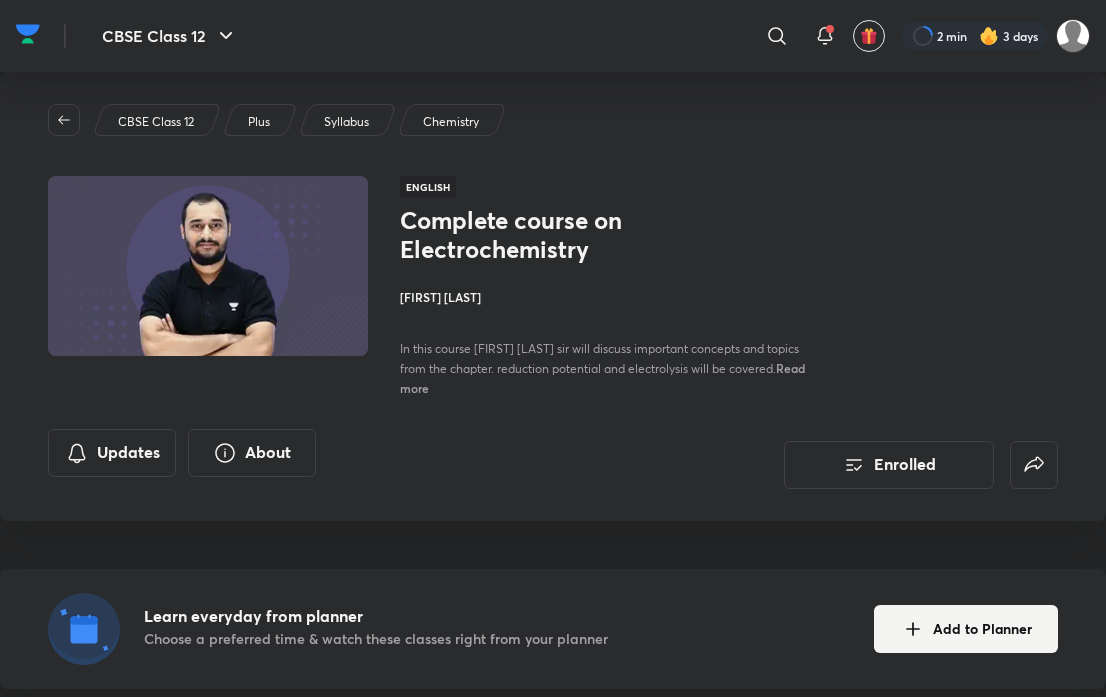 click at bounding box center [208, 266] 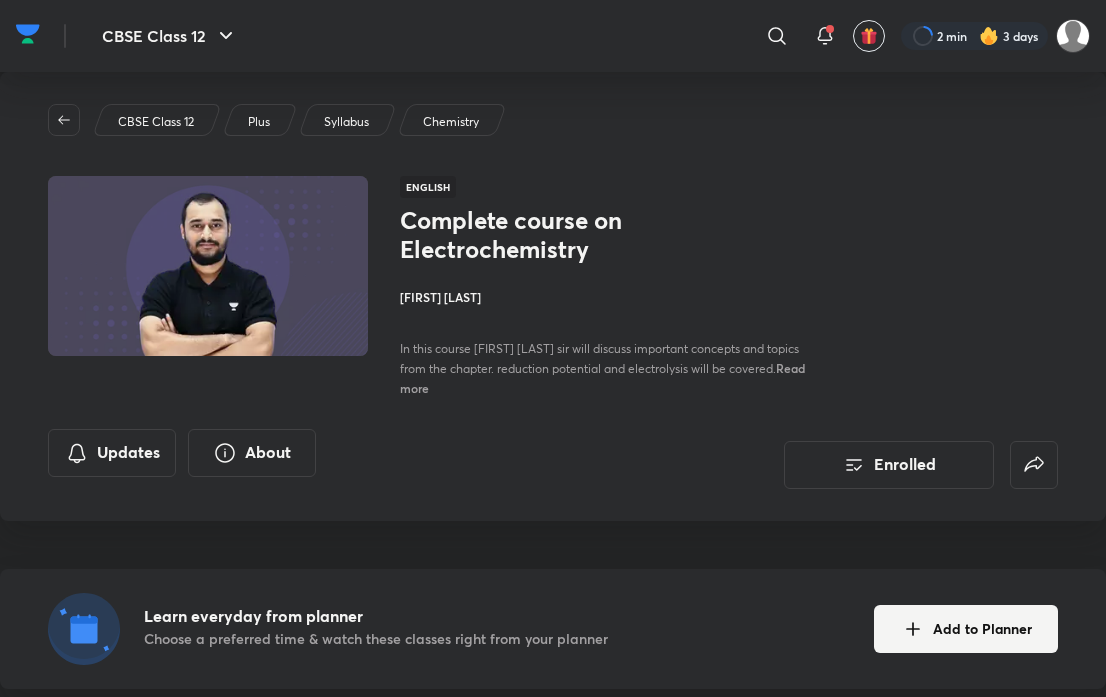 click on "[FIRST] [LAST]" at bounding box center (609, 297) 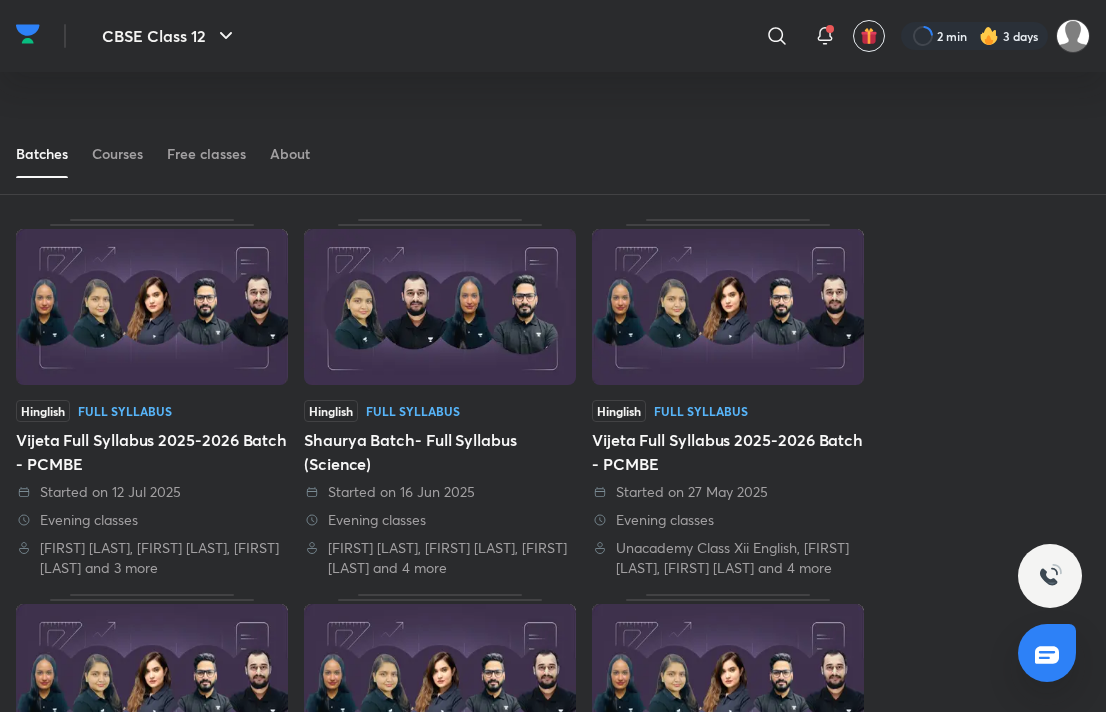 scroll, scrollTop: 109, scrollLeft: 0, axis: vertical 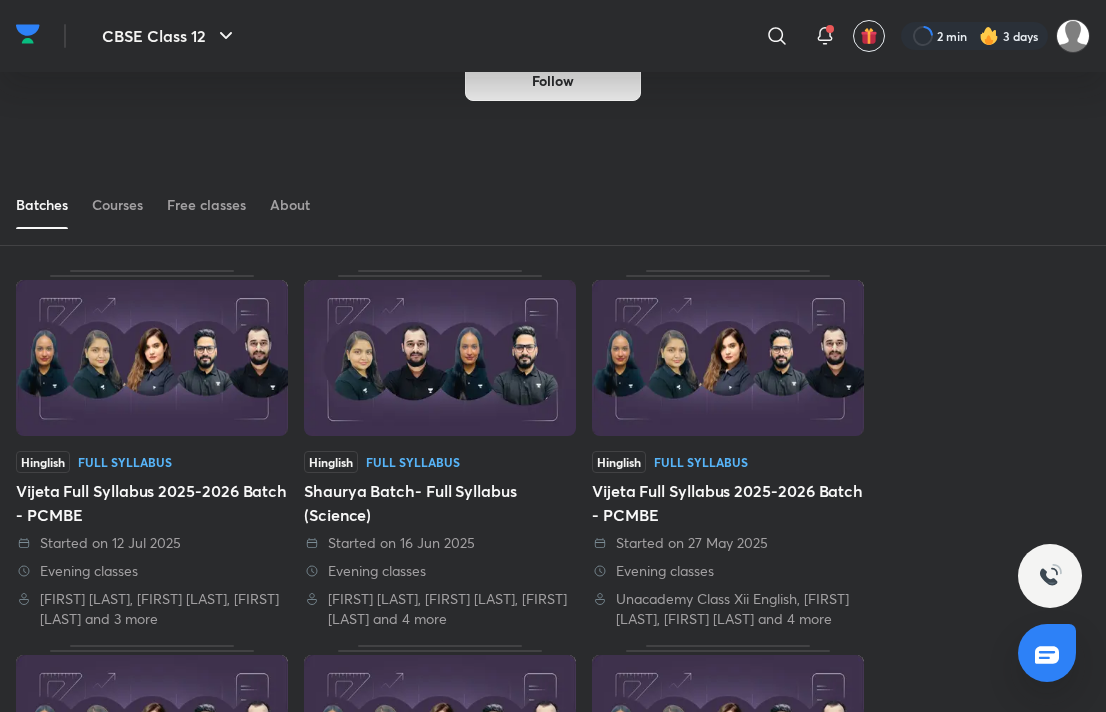 click on "Follow" at bounding box center [553, 81] 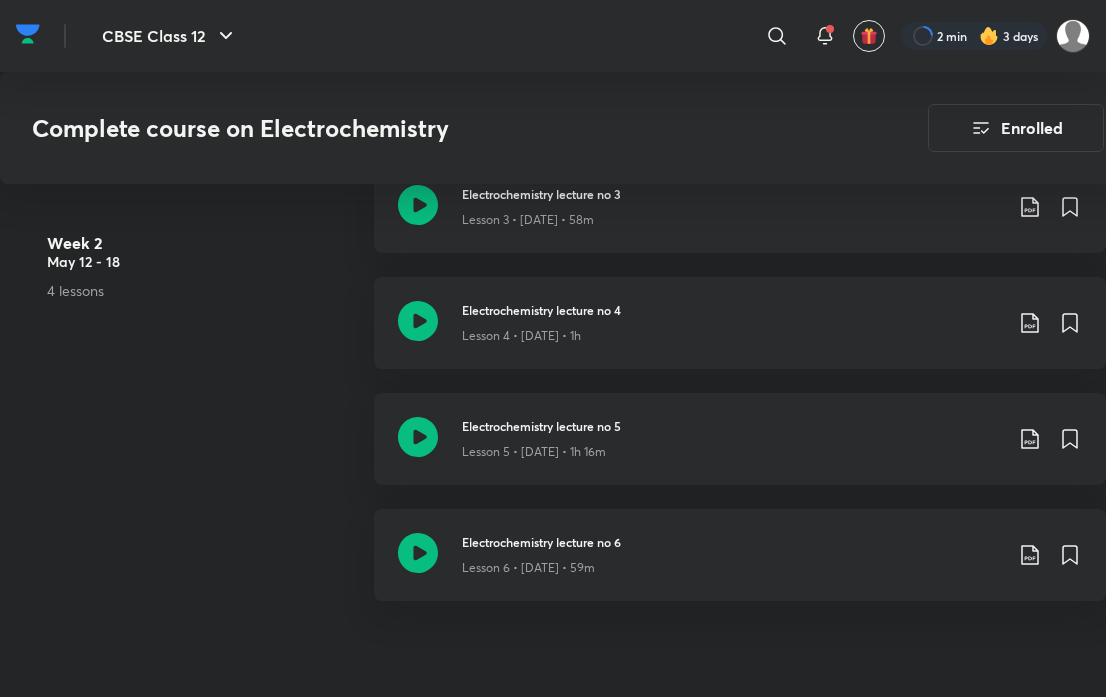 scroll, scrollTop: 1520, scrollLeft: 0, axis: vertical 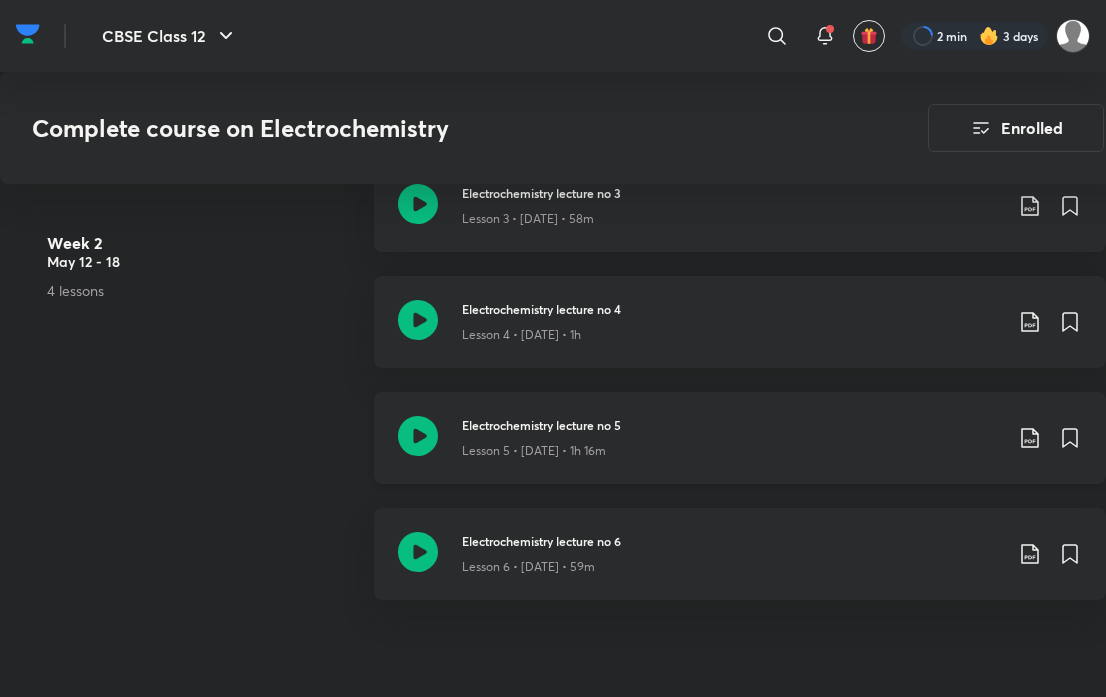 click 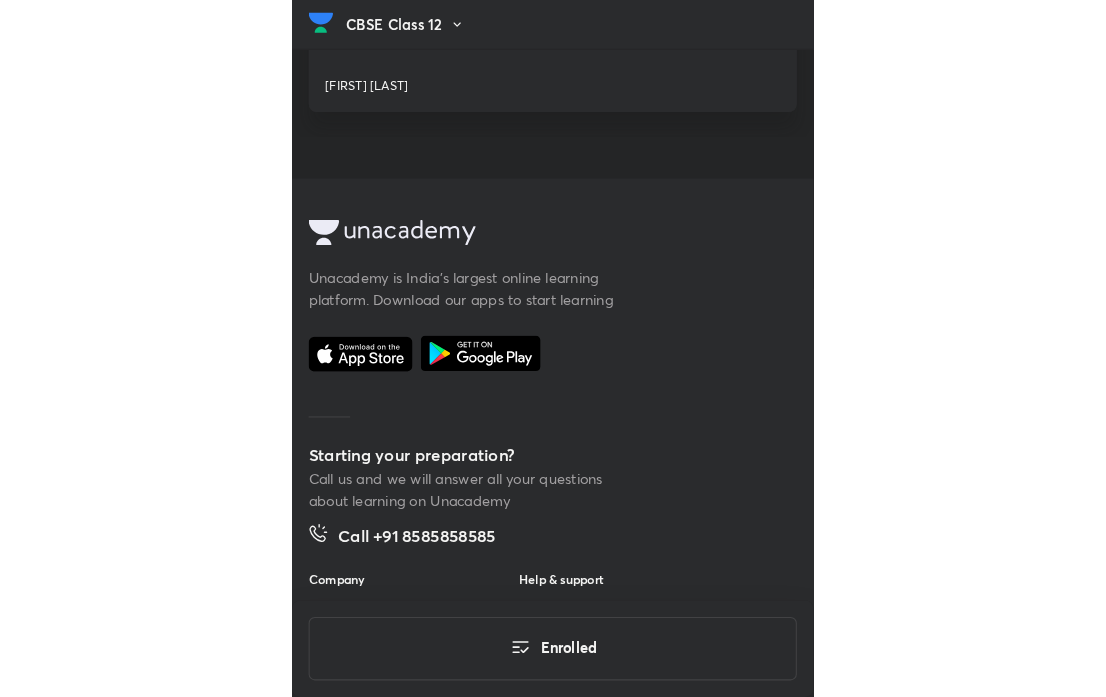 scroll, scrollTop: 3168, scrollLeft: 0, axis: vertical 